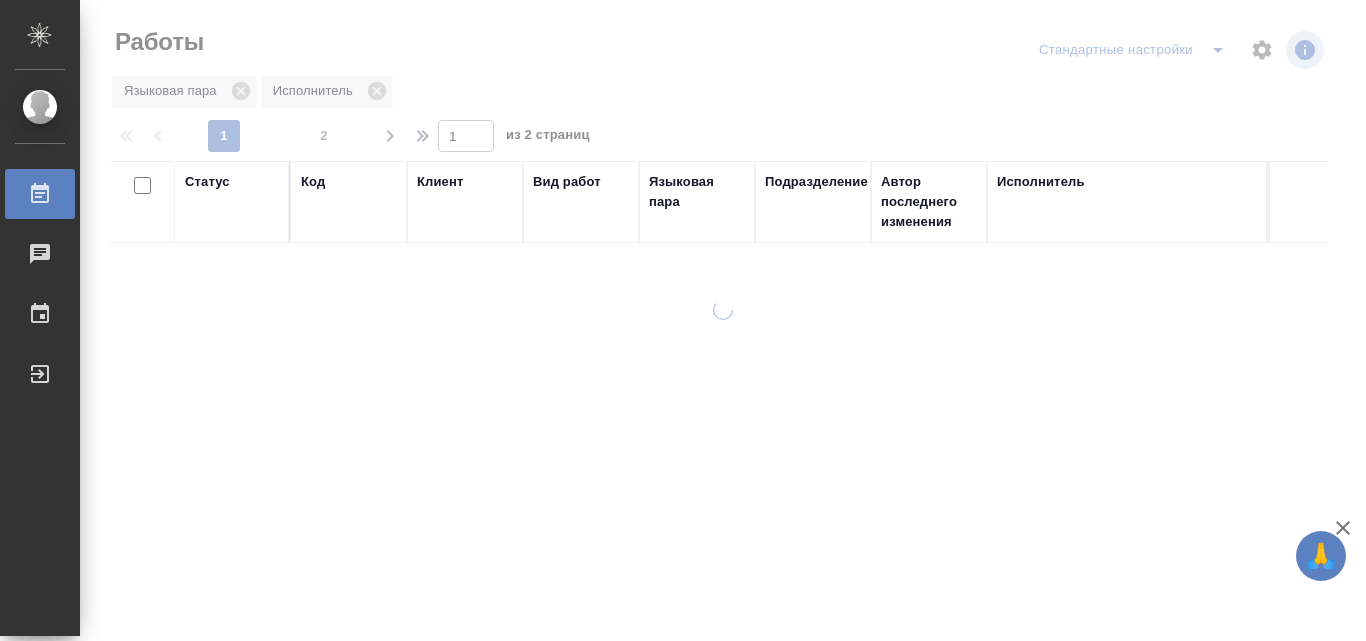 scroll, scrollTop: 0, scrollLeft: 0, axis: both 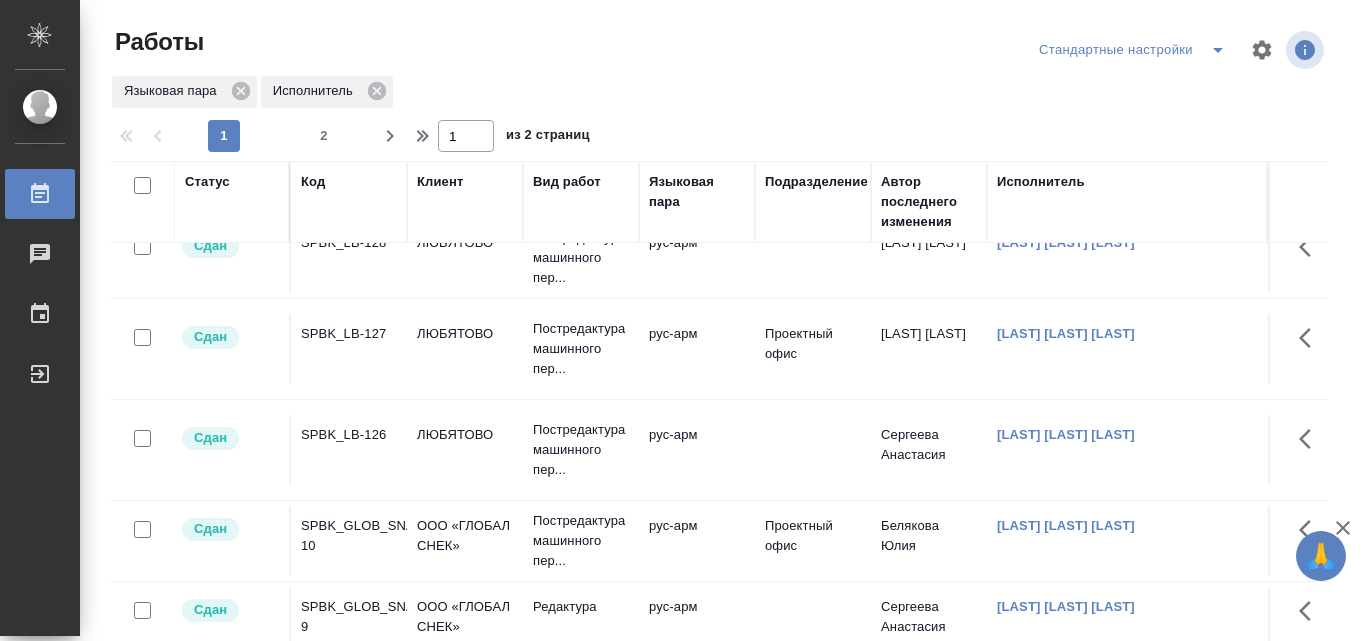 click 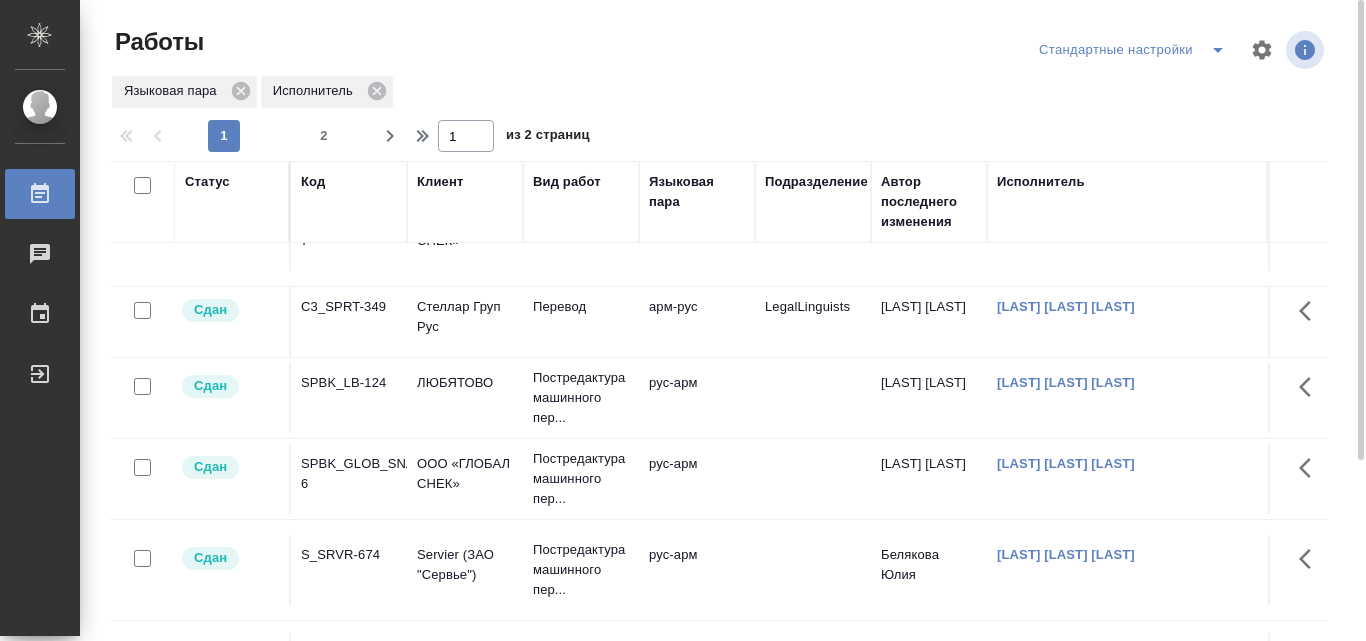 scroll, scrollTop: 732, scrollLeft: 0, axis: vertical 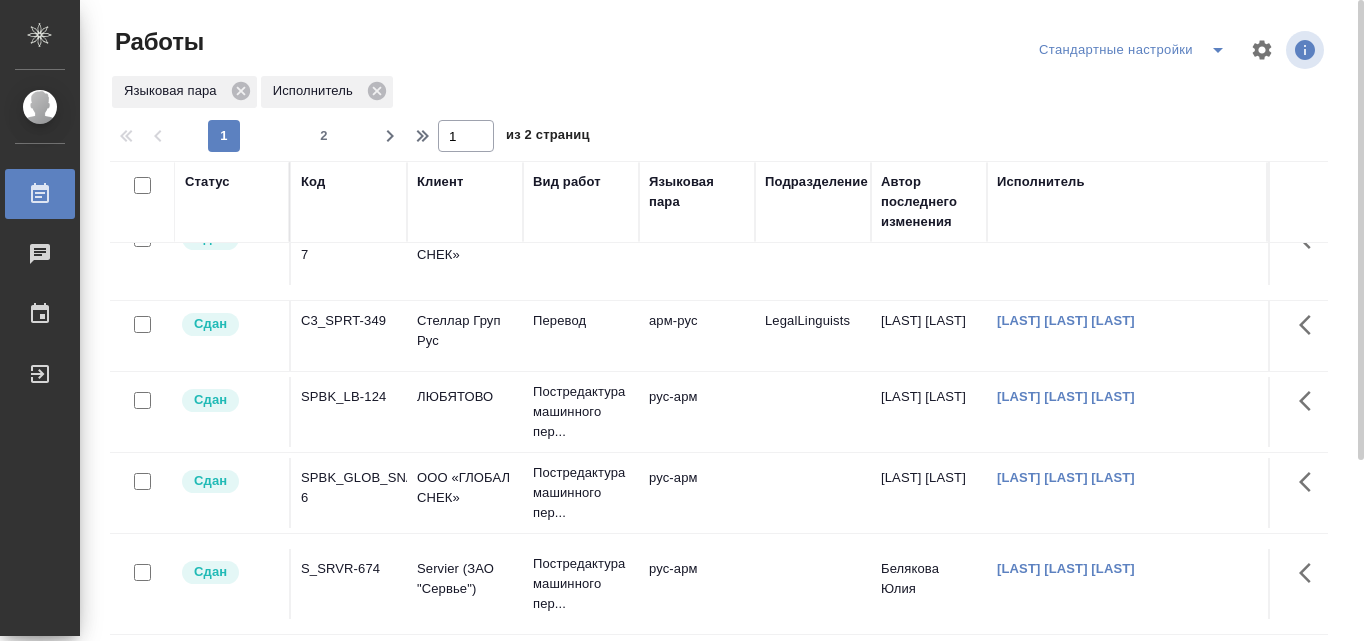click on "Статус Код Клиент Вид работ Языковая пара Подразделение Автор последнего изменения Исполнитель Дата начала Дата сдачи Ед. изм Кол-во Цена Сумма Сумма, вошедшая в спецификацию Оценка Автор оценки Проектные менеджеры Клиентские менеджеры Менеджеры верстки Менеджер support Тематика Тэги заказа Тэги работы Комментарии по заказу Комментарии по работе   Сдан KZH_HenkelKZ-143 Henkel Beauty Care Kazakhstan Постредактура машинного пер... рус-арм Авдеенко Кирилл Арутюнян Гоар Давидовна 31.07,  15:15 2025 01.08,  14:00 2025 слово 132 1.5 198,00 ₽ Авдеенко Кирилл Кошербаева Назерке Маркетинг Сдан SPBK_LB-128 19:00" at bounding box center [727, 521] 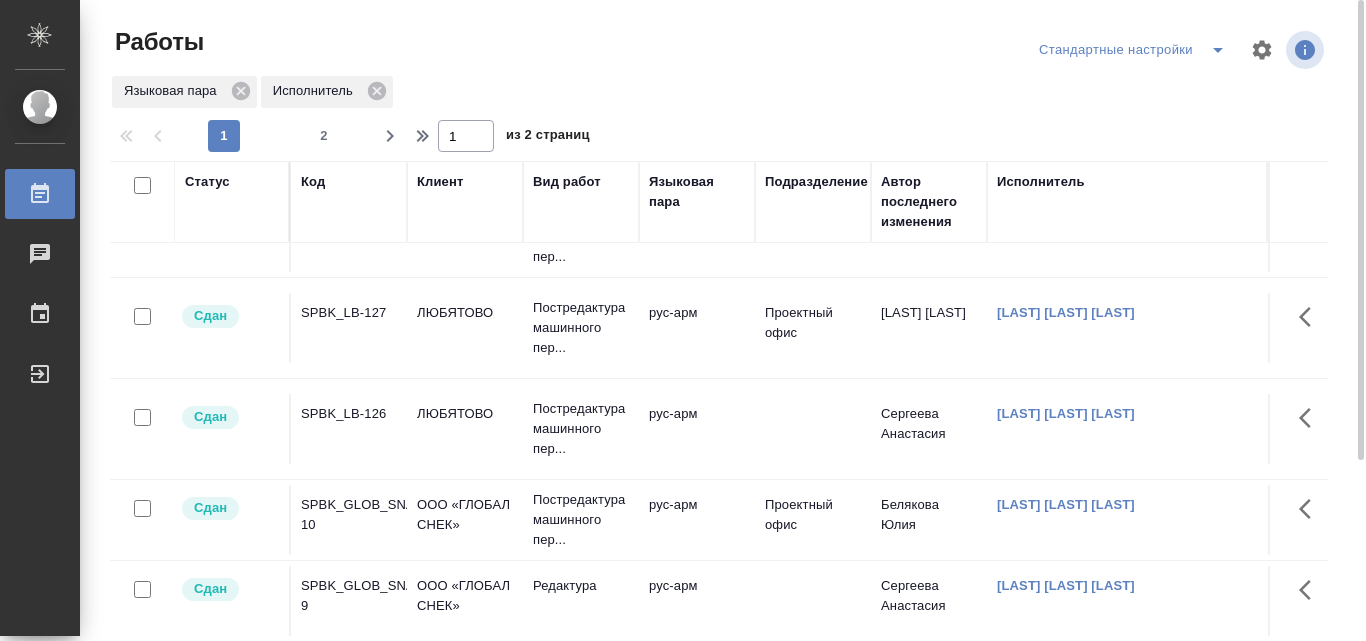 scroll, scrollTop: 0, scrollLeft: 0, axis: both 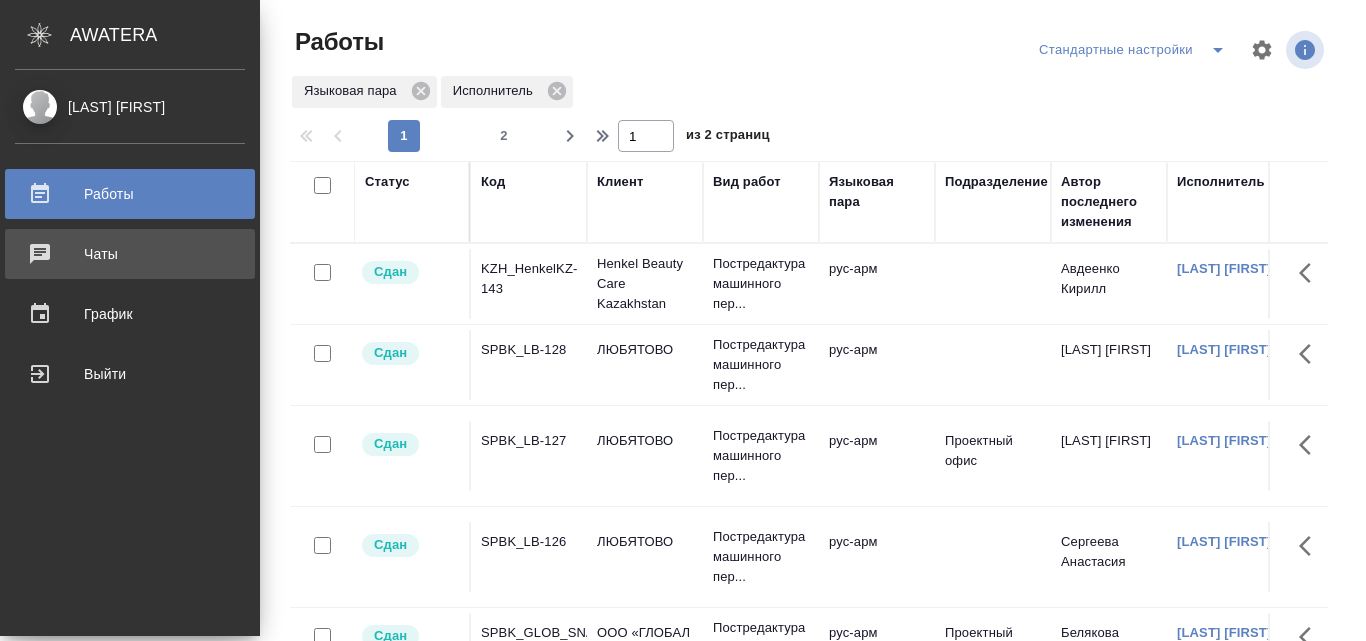 click on "Чаты" at bounding box center (130, 254) 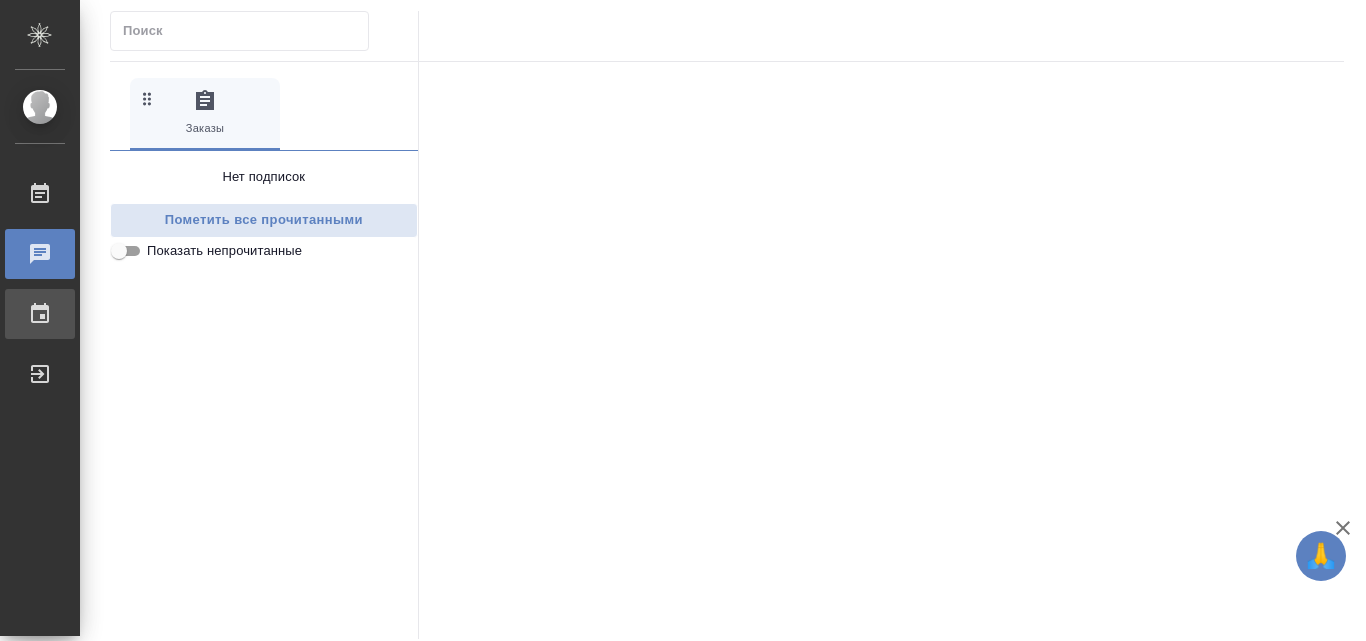 click on "График" at bounding box center (15, 314) 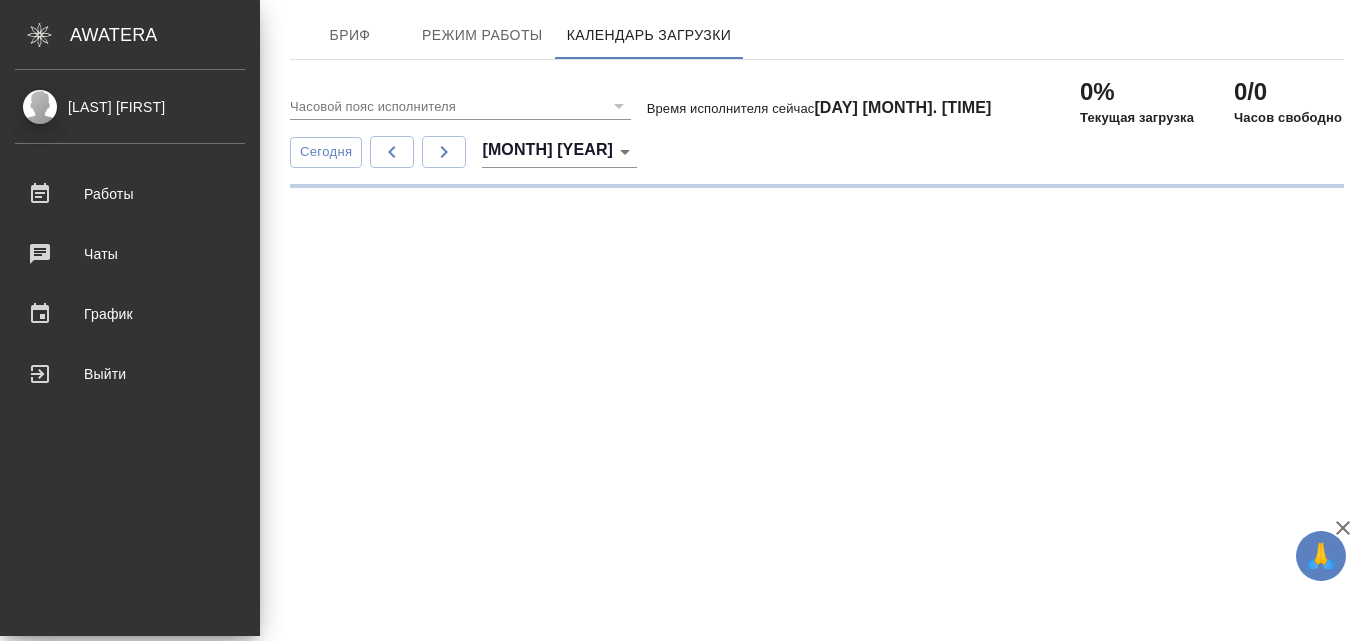 scroll, scrollTop: 0, scrollLeft: 0, axis: both 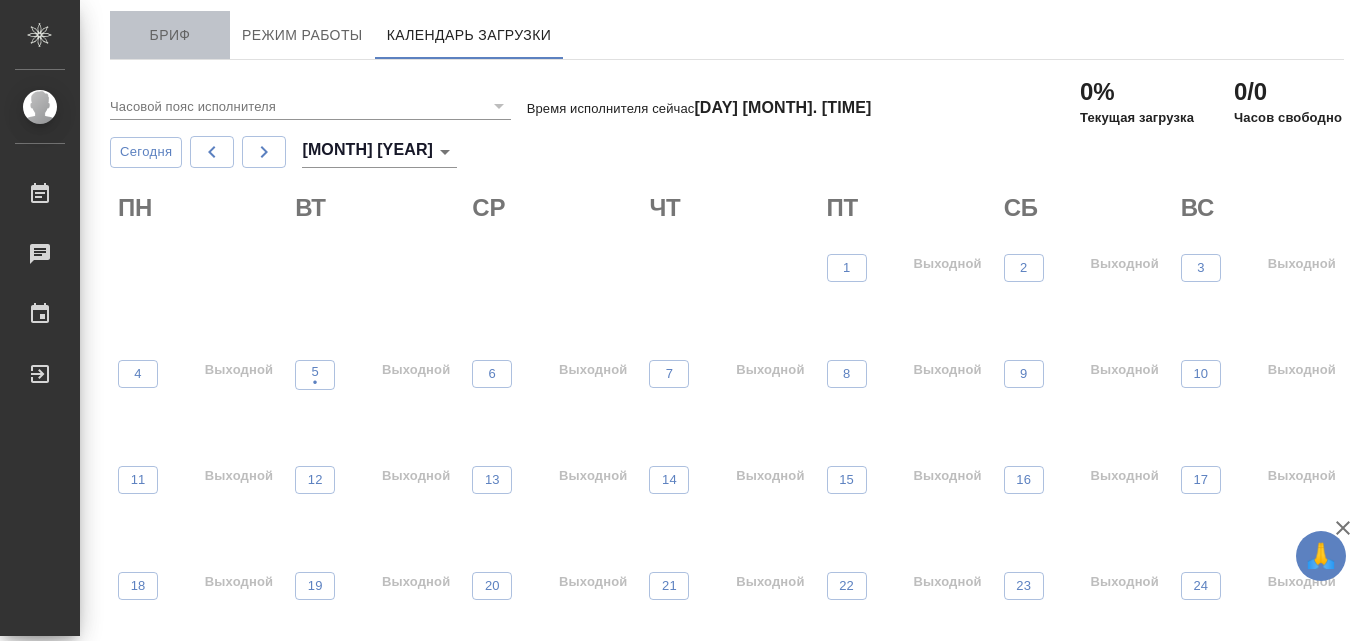 click on "Бриф" at bounding box center (170, 35) 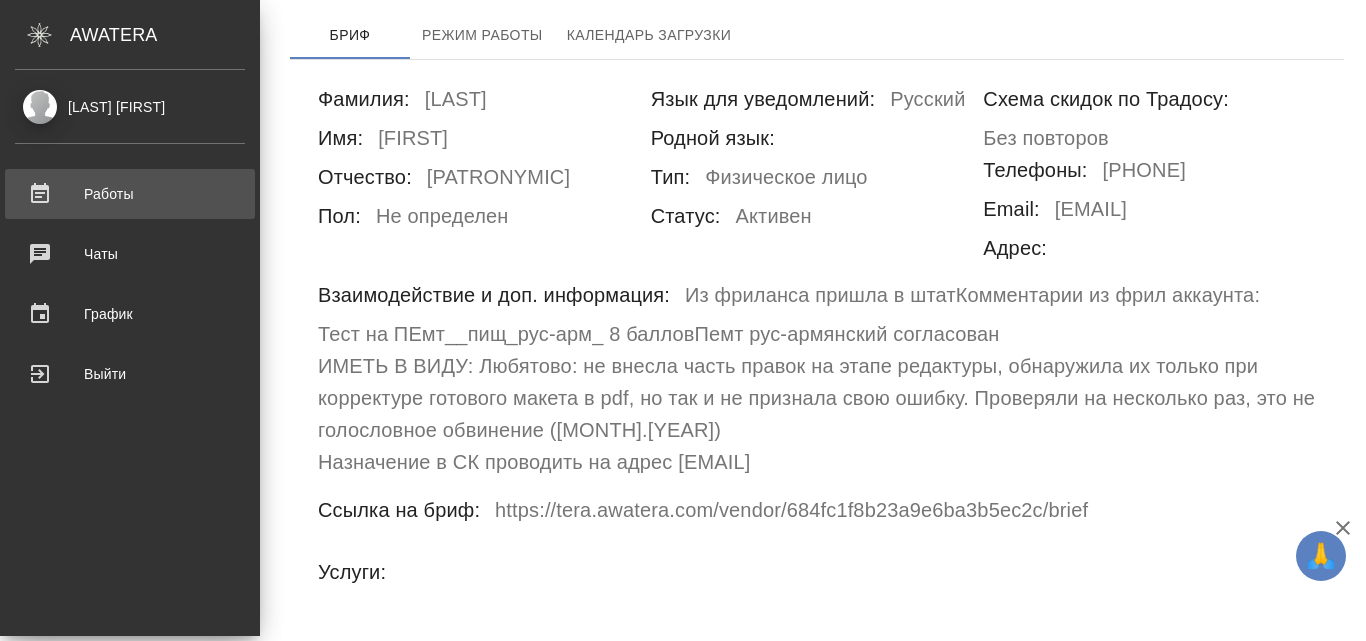 click on "Работы" at bounding box center (130, 194) 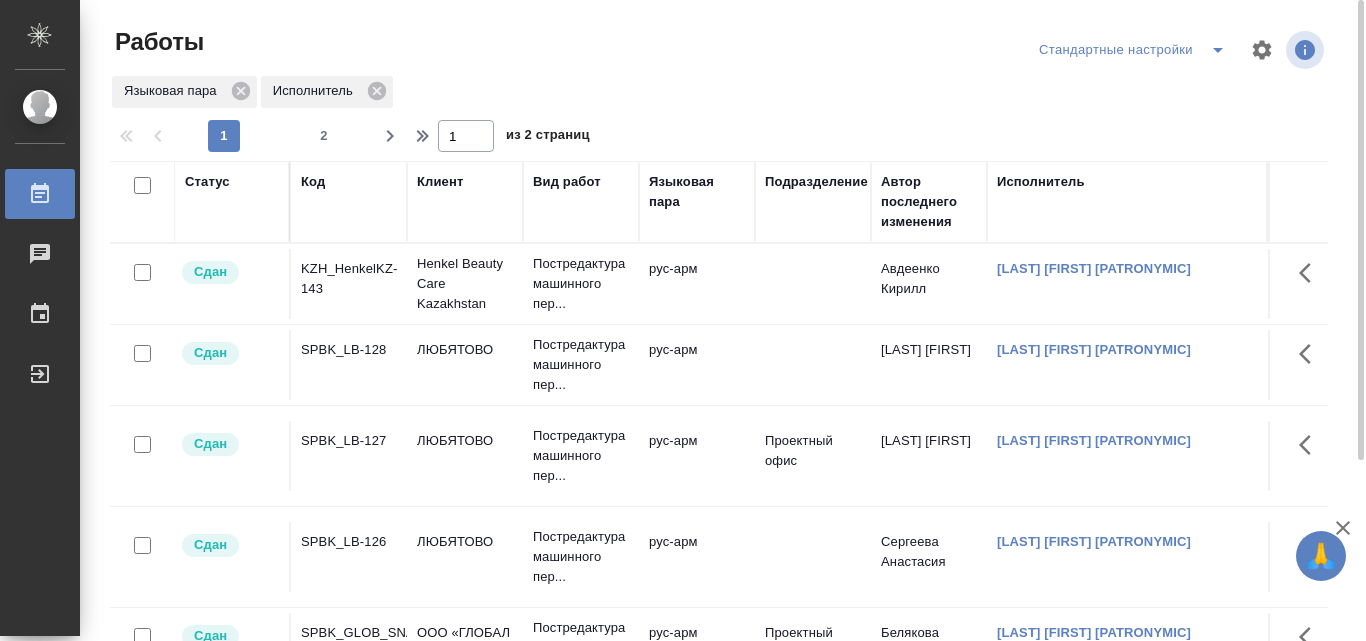 scroll, scrollTop: 0, scrollLeft: 0, axis: both 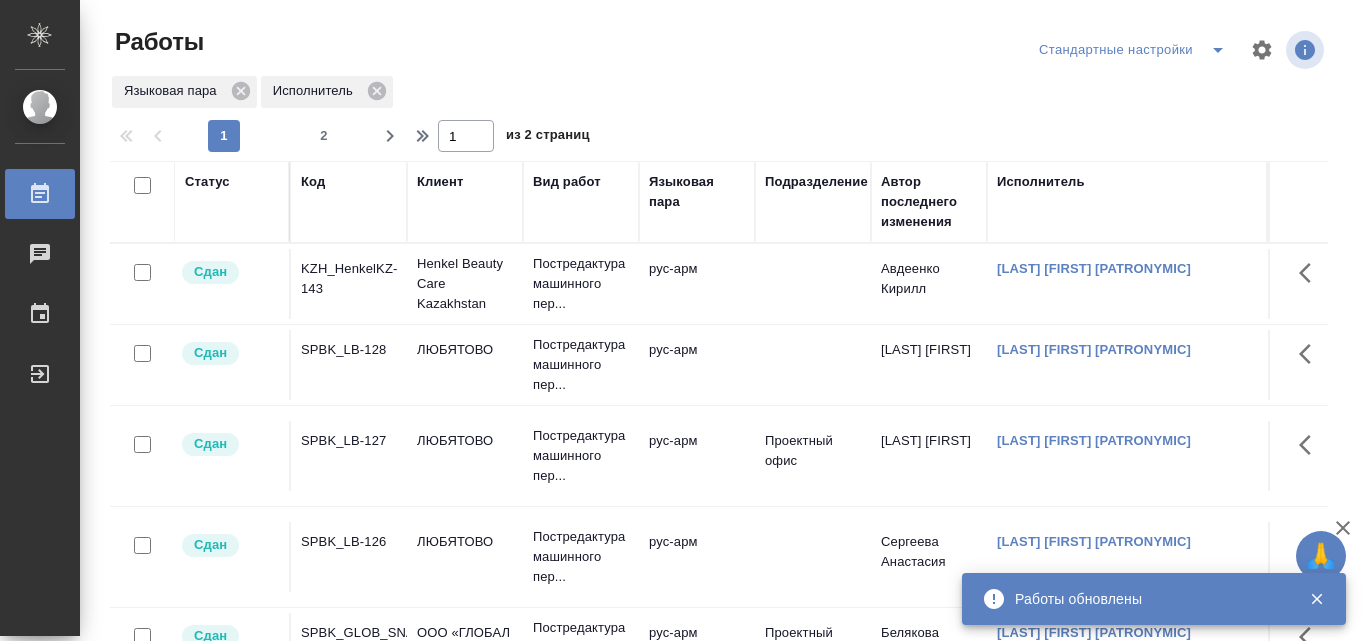 click on "Код" at bounding box center (349, 202) 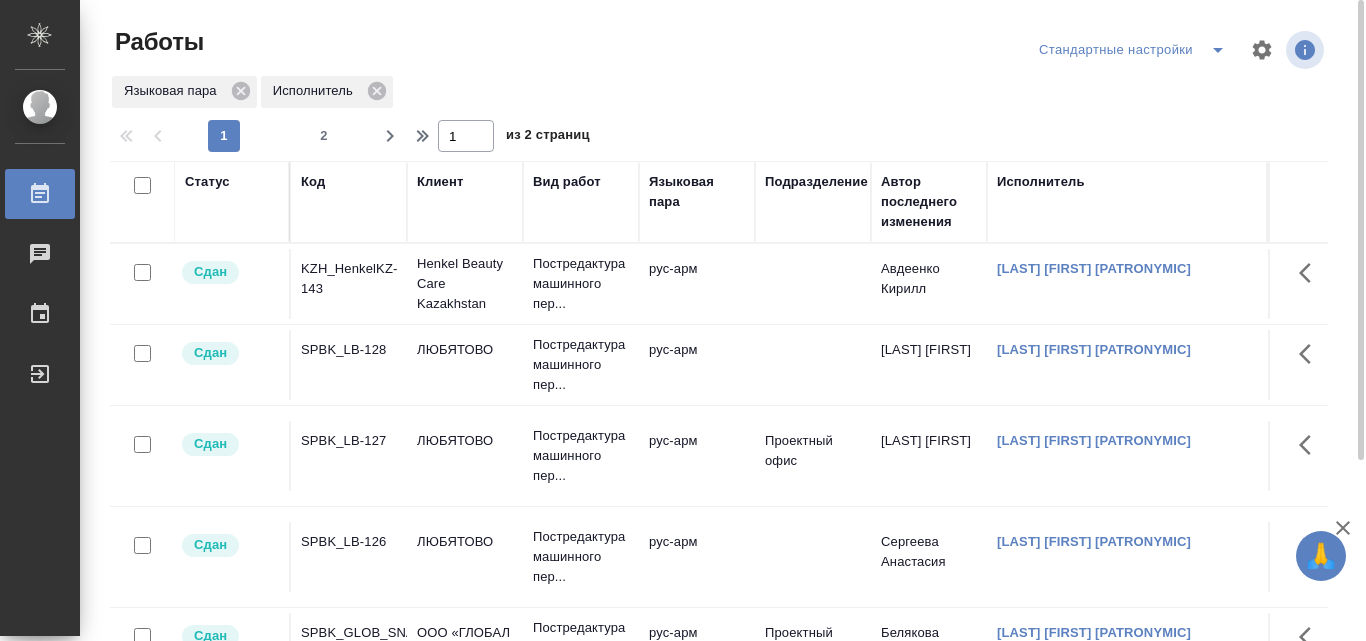 scroll, scrollTop: 0, scrollLeft: 0, axis: both 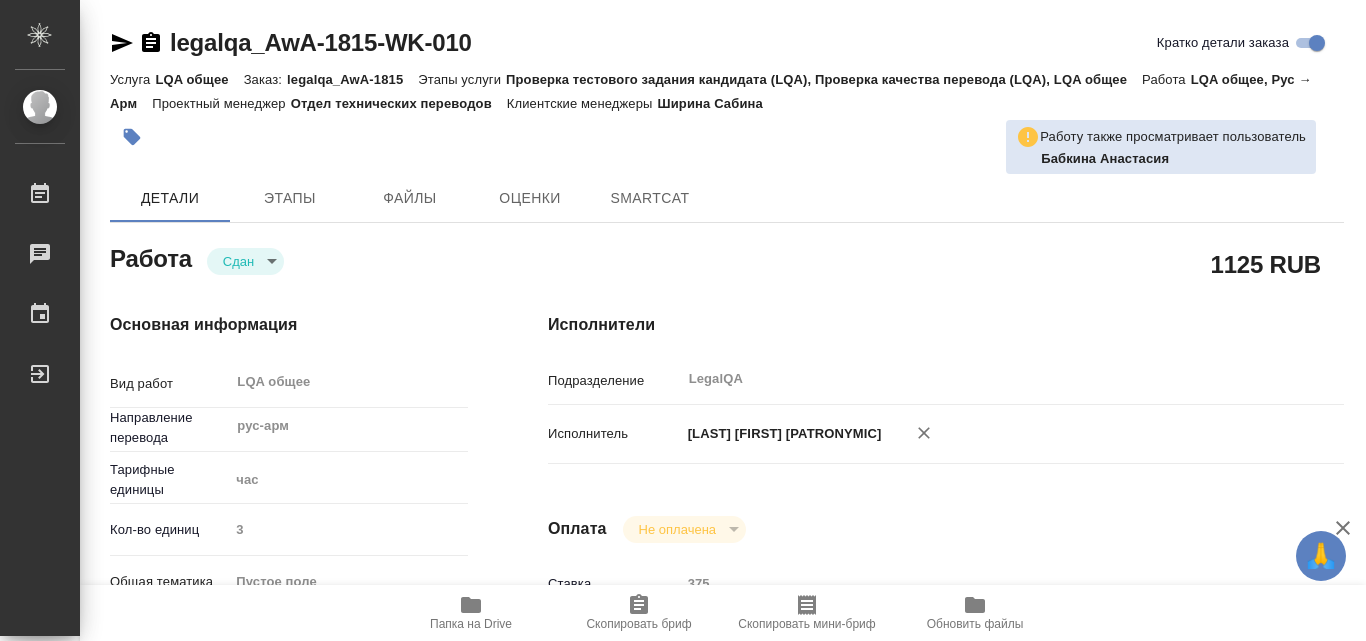 type on "x" 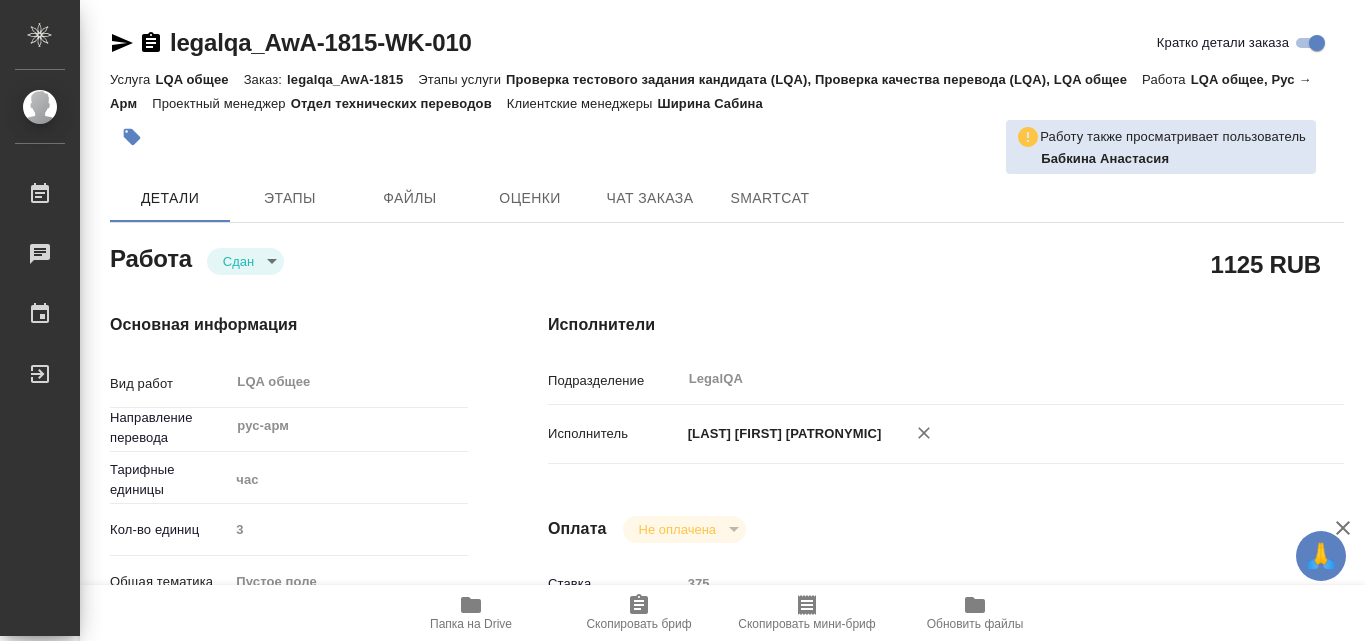 type on "x" 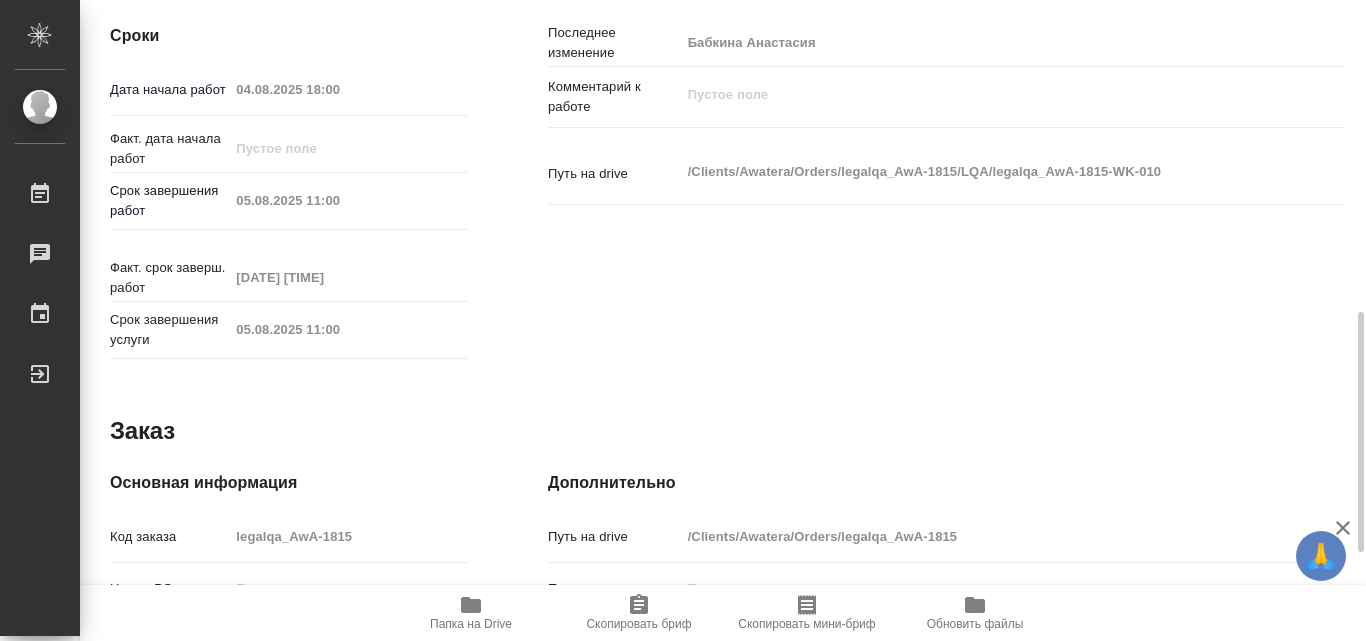 scroll, scrollTop: 870, scrollLeft: 0, axis: vertical 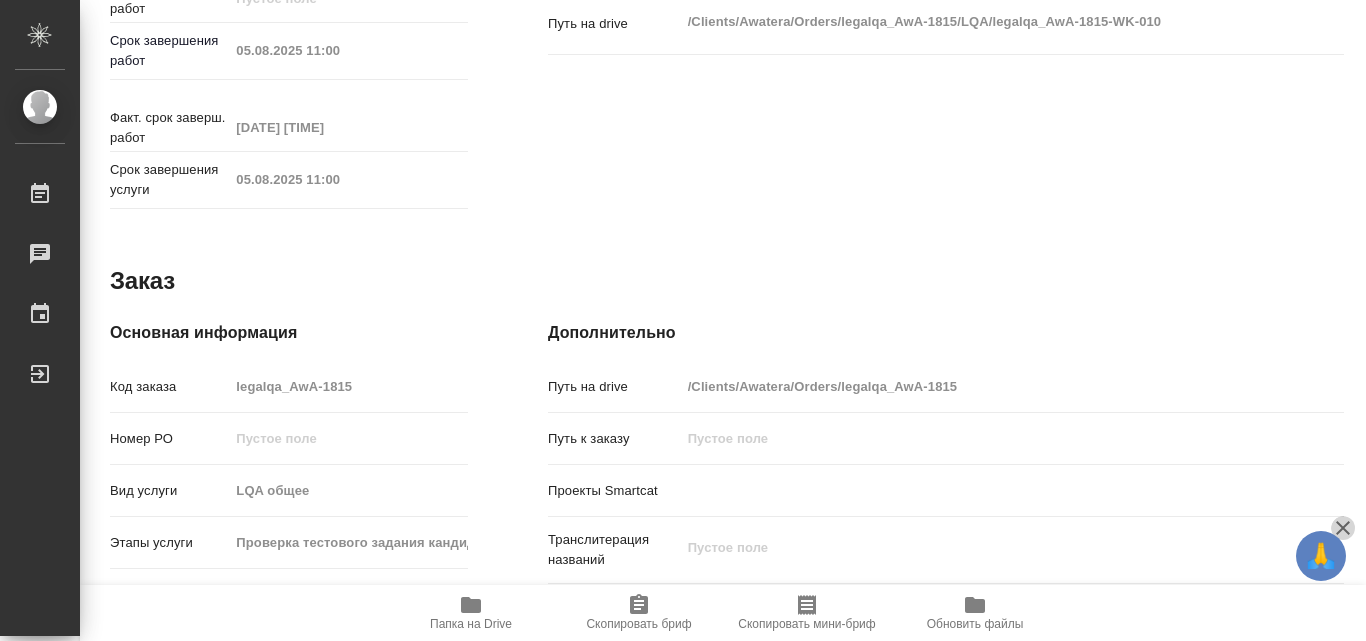 click 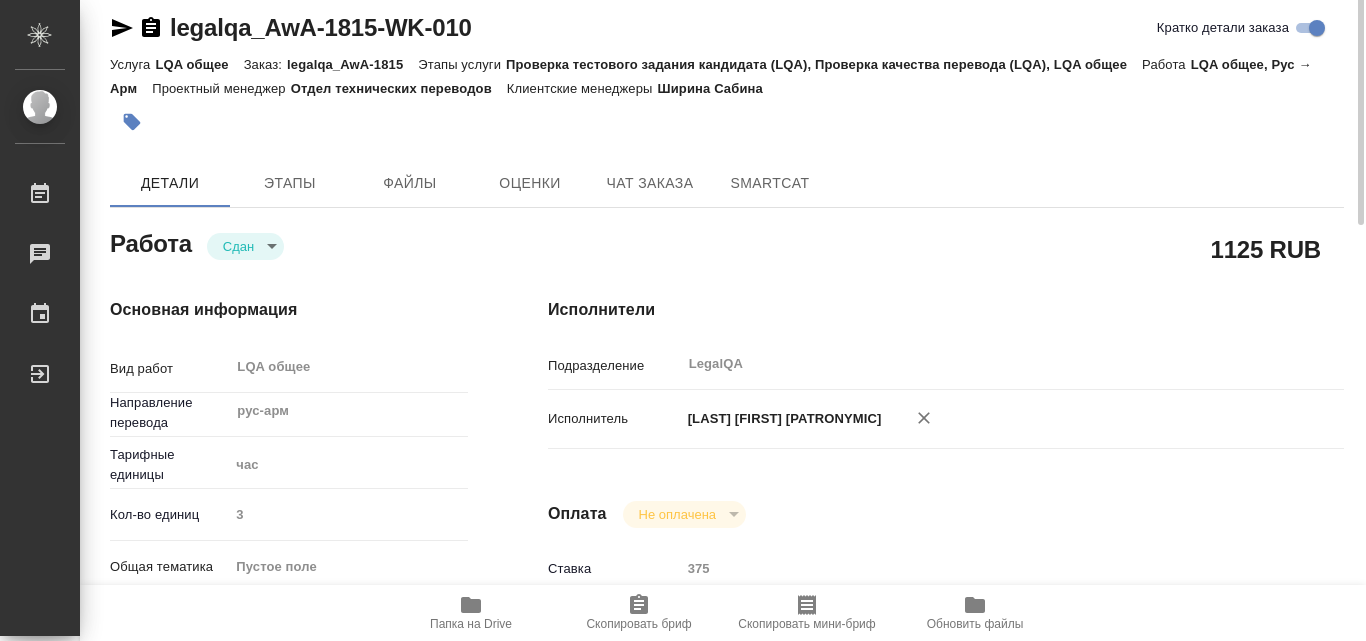 scroll, scrollTop: 0, scrollLeft: 0, axis: both 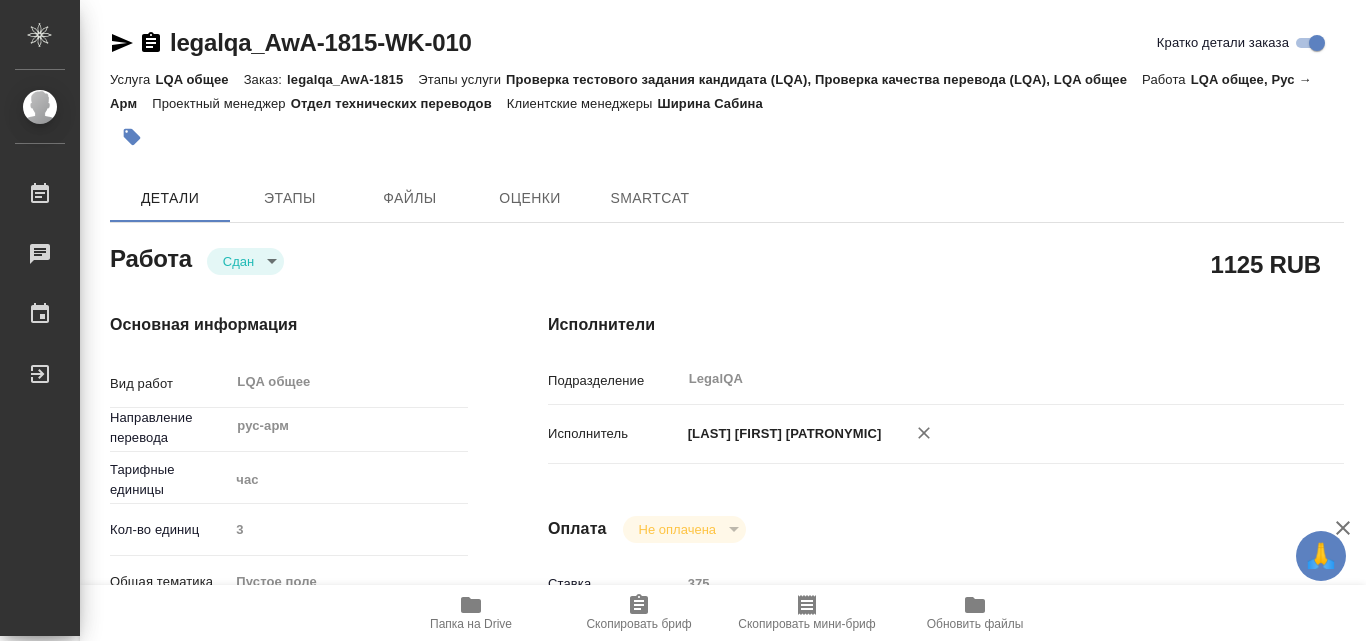 type on "x" 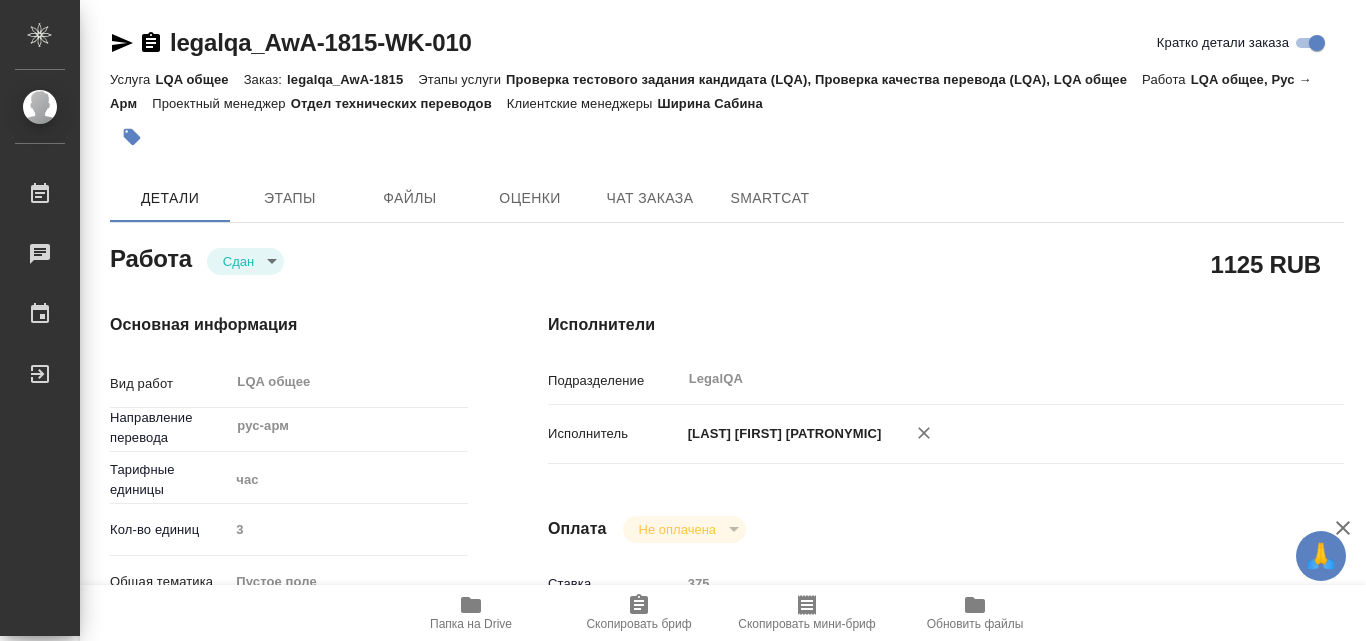 type on "x" 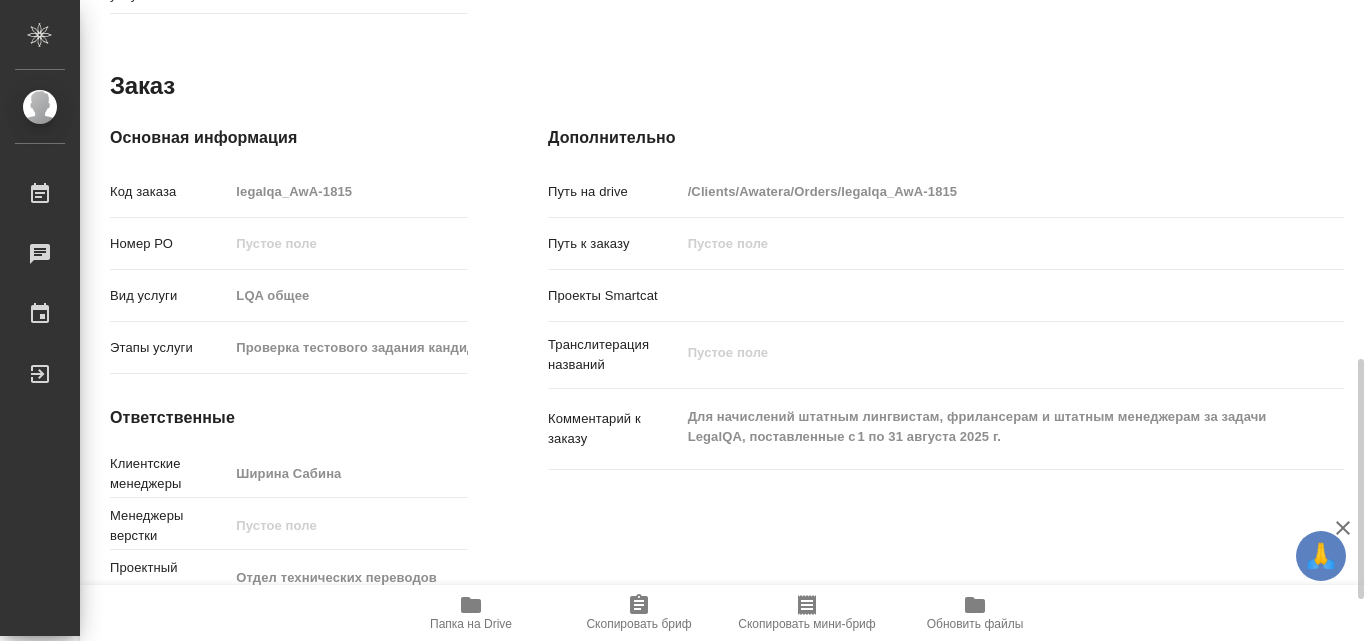 scroll, scrollTop: 1035, scrollLeft: 0, axis: vertical 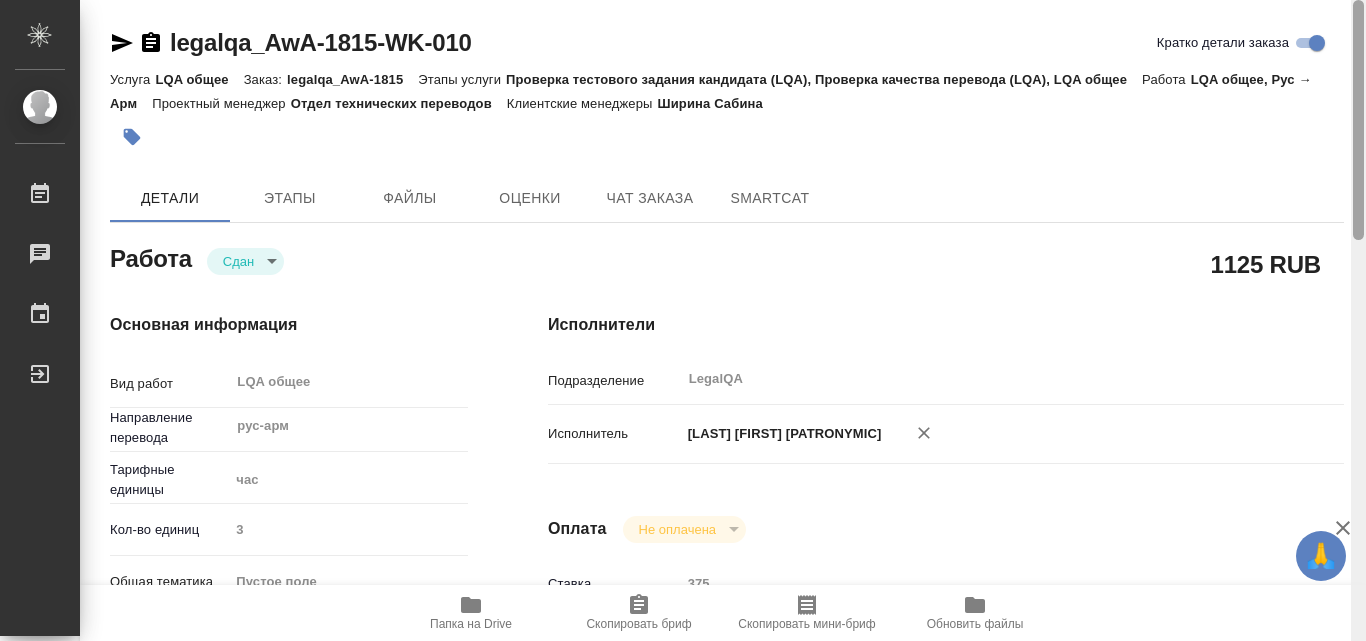 drag, startPoint x: 1359, startPoint y: 427, endPoint x: 1347, endPoint y: -9, distance: 436.1651 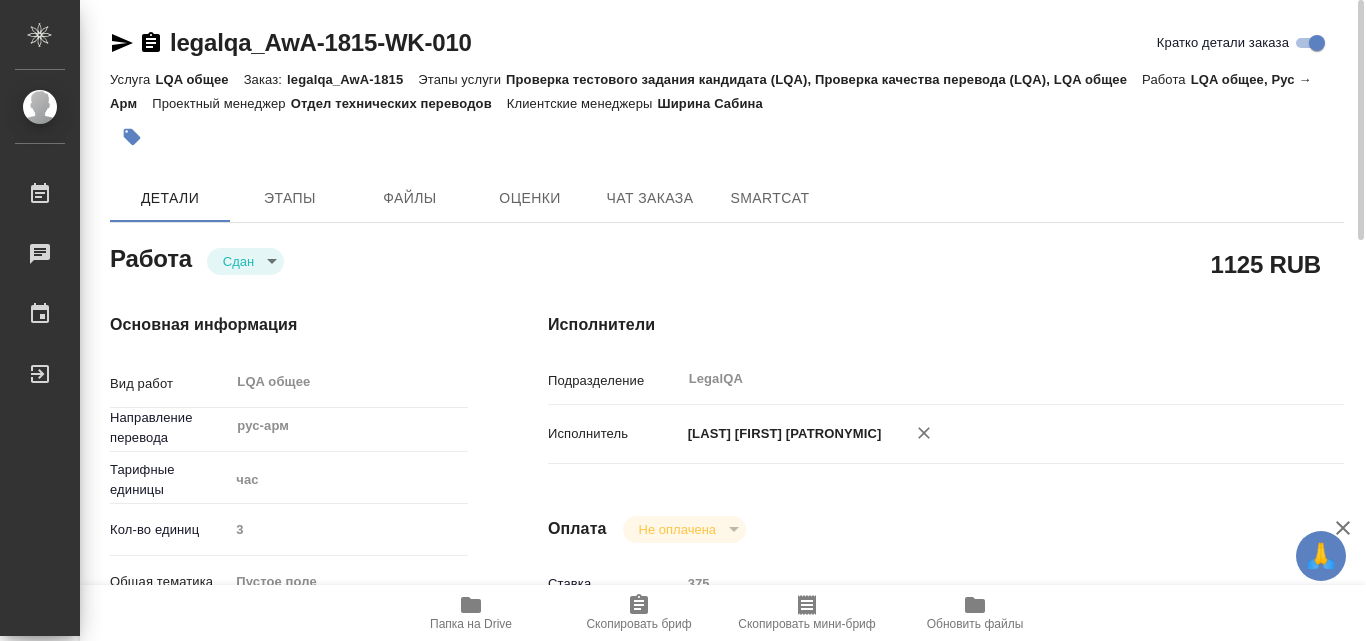 click on "[LAST] [FIRST] [PATRONYMIC]" at bounding box center [979, 434] 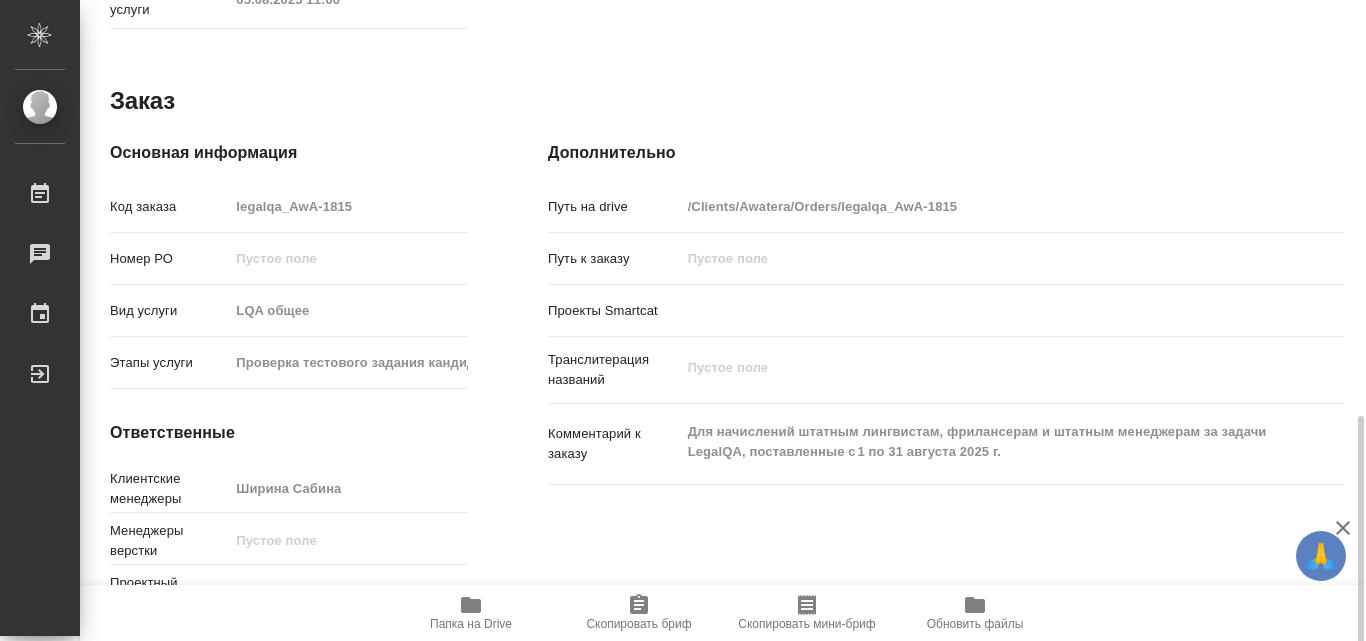 scroll, scrollTop: 1065, scrollLeft: 0, axis: vertical 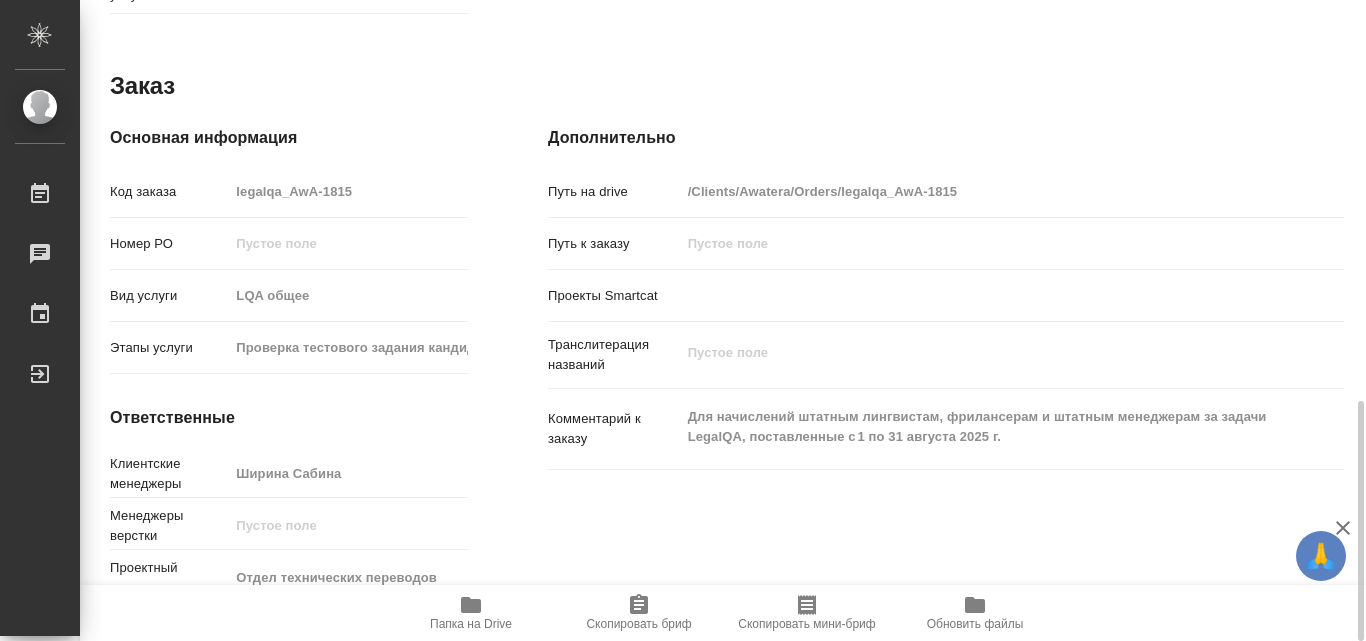 click on "Дополнительно Путь на drive /Clients/Awatera/Orders/legalqa_AwA-1815 Путь к заказу Проекты Smartcat Транслитерация названий x Комментарий к заказу Для начислений штатным лингвистам, фрилансерам и штатным менеджерам за задачи LegalQA, поставленные с 1 по 31 августа 2025 г. x" at bounding box center [946, 368] 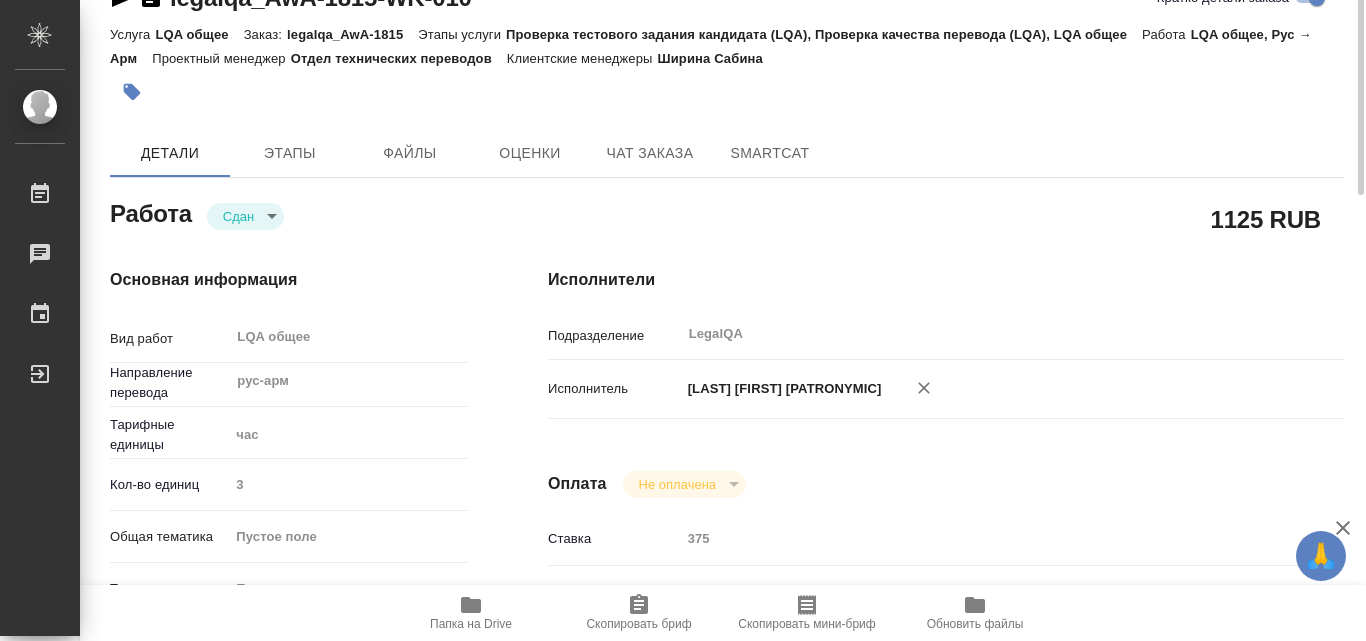 scroll, scrollTop: 0, scrollLeft: 0, axis: both 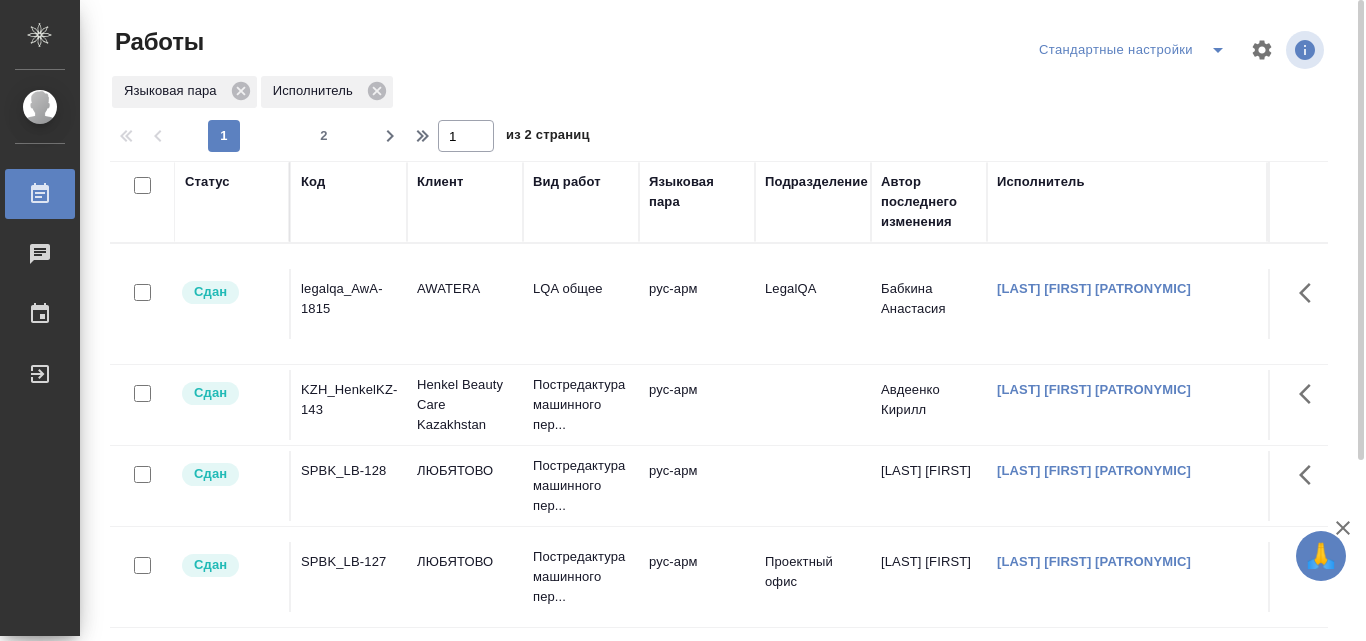 click on "рус-арм" at bounding box center (697, 304) 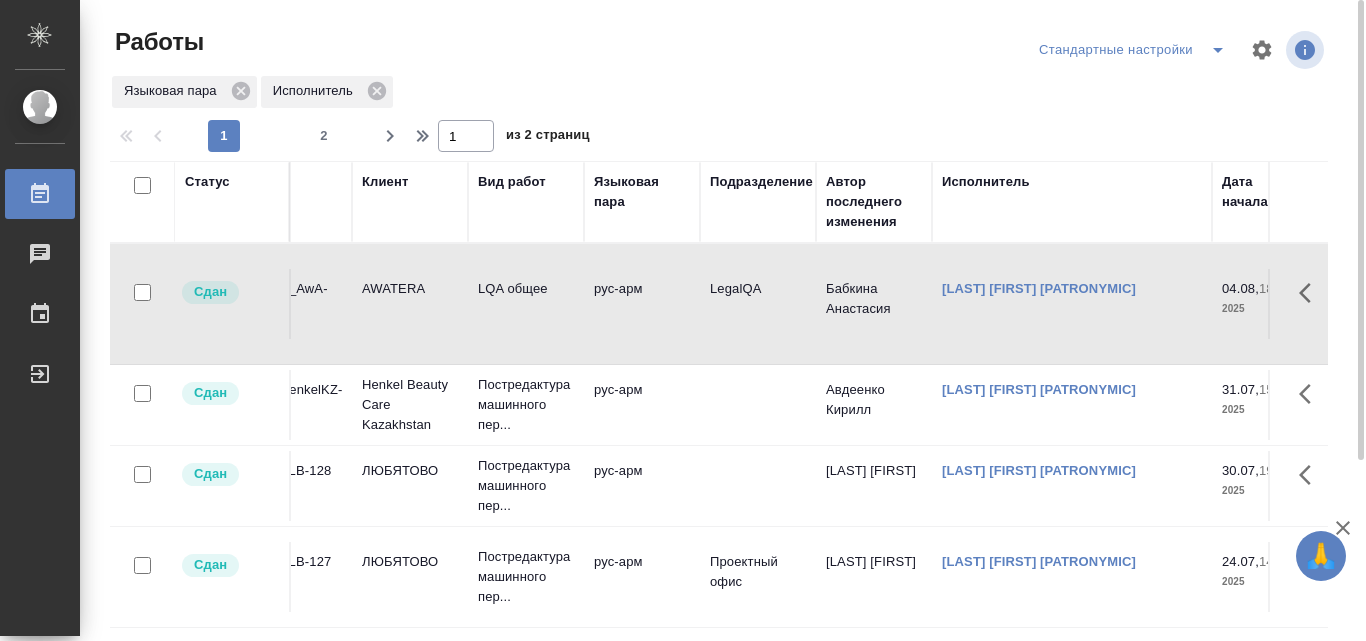 scroll, scrollTop: 0, scrollLeft: 0, axis: both 